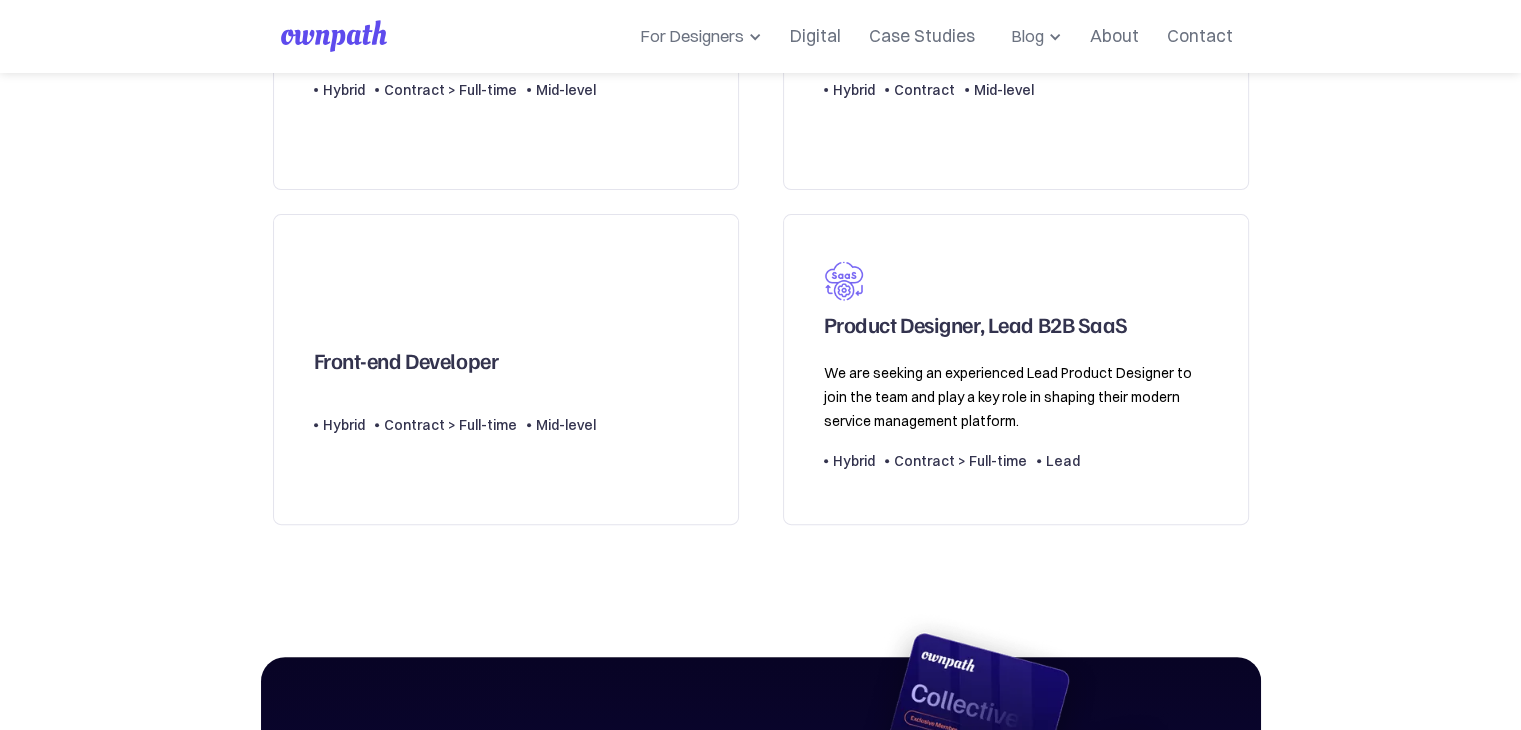 scroll, scrollTop: 699, scrollLeft: 0, axis: vertical 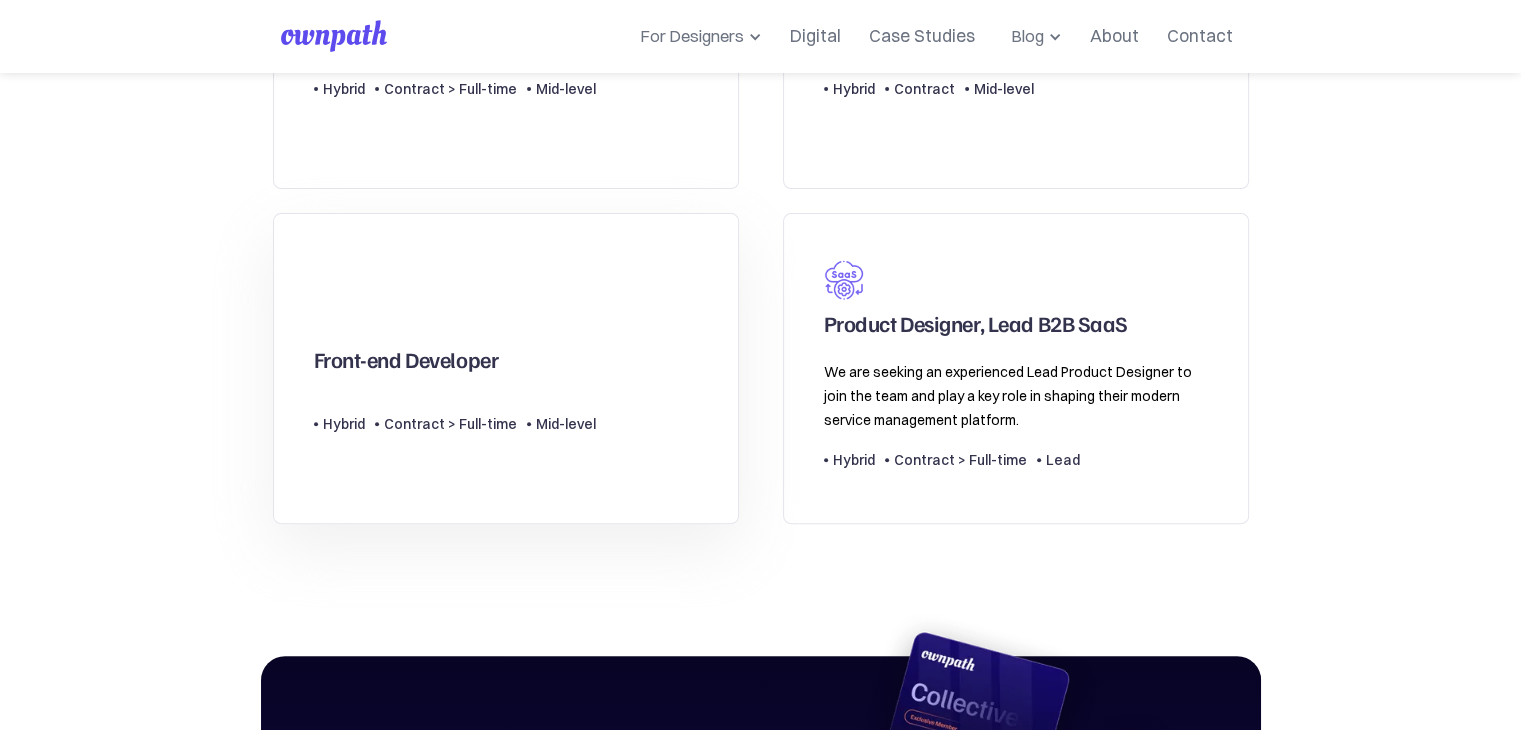 click on "Front-end Developer Type Level Hybrid Contract > Full-time Mid-level" at bounding box center (455, 368) 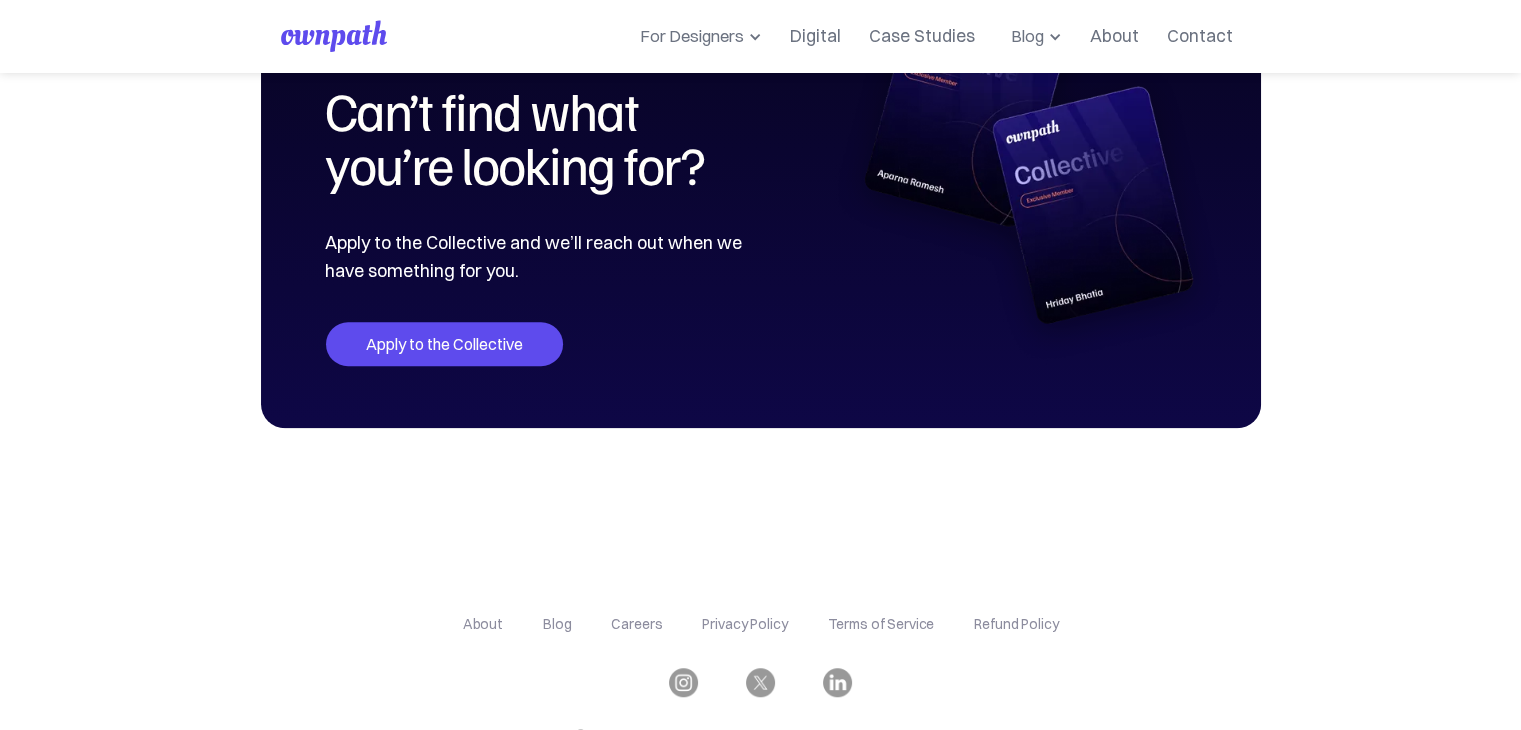 scroll, scrollTop: 1423, scrollLeft: 0, axis: vertical 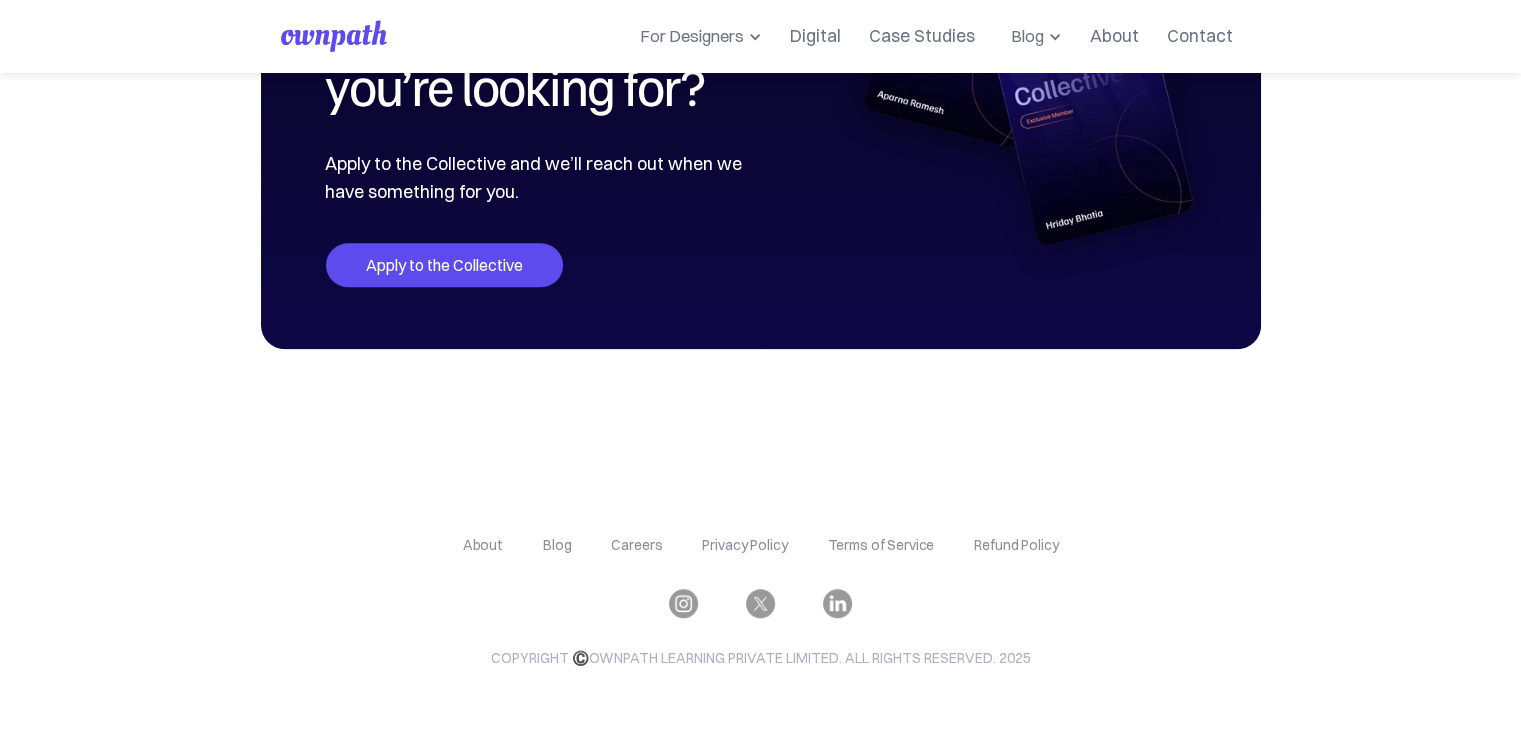 click on "Apply to the Collective" at bounding box center [444, 265] 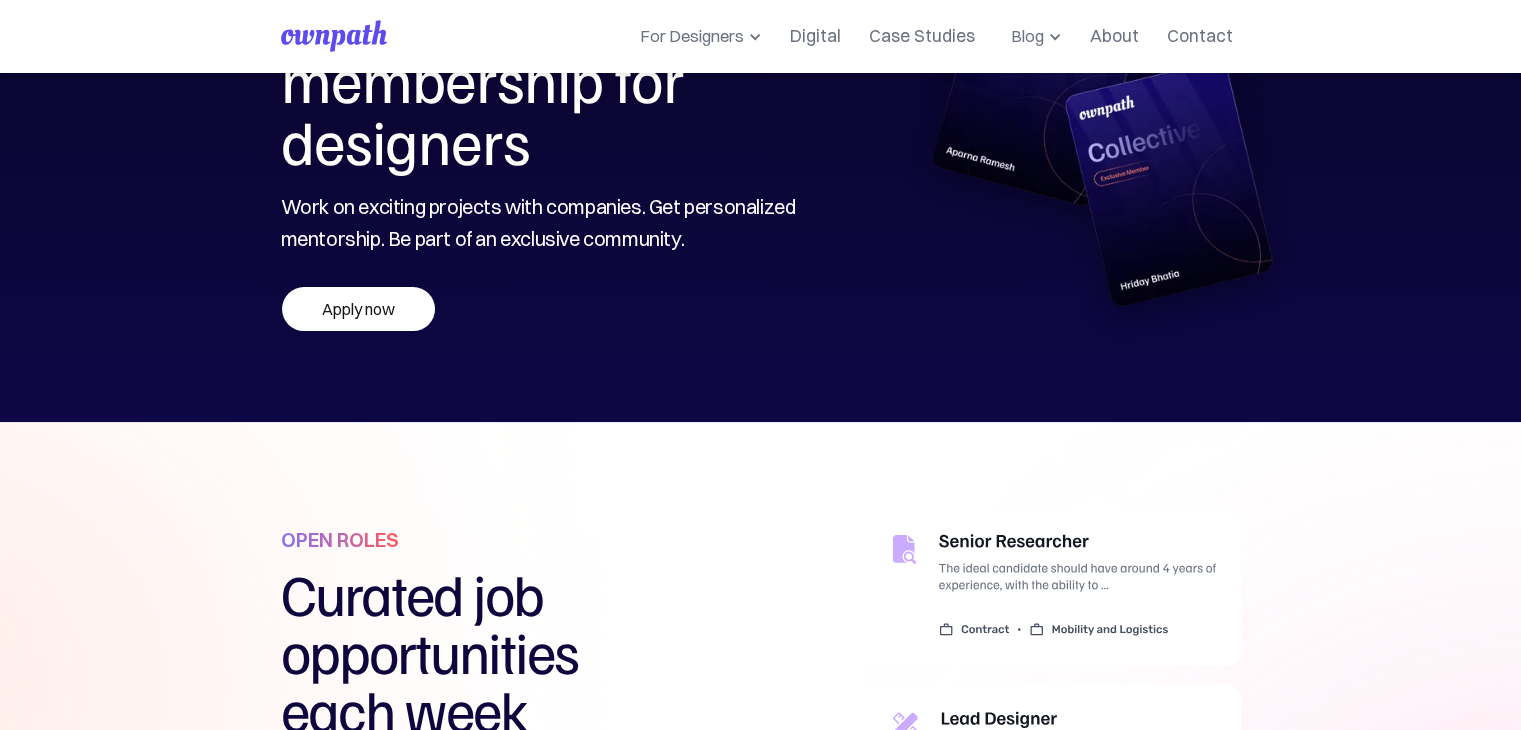 scroll, scrollTop: 0, scrollLeft: 0, axis: both 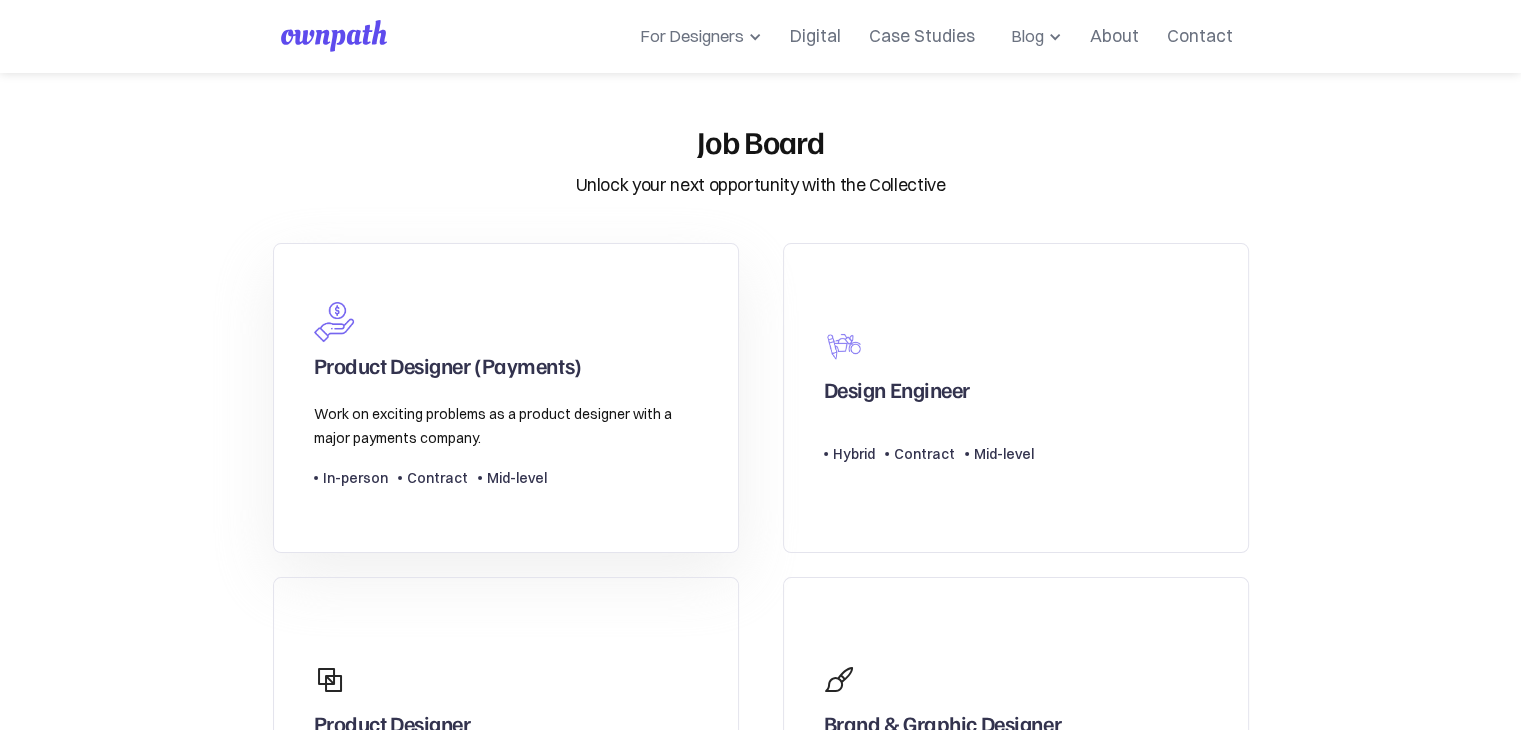 click on "Product Designer (Payments)" at bounding box center [448, 370] 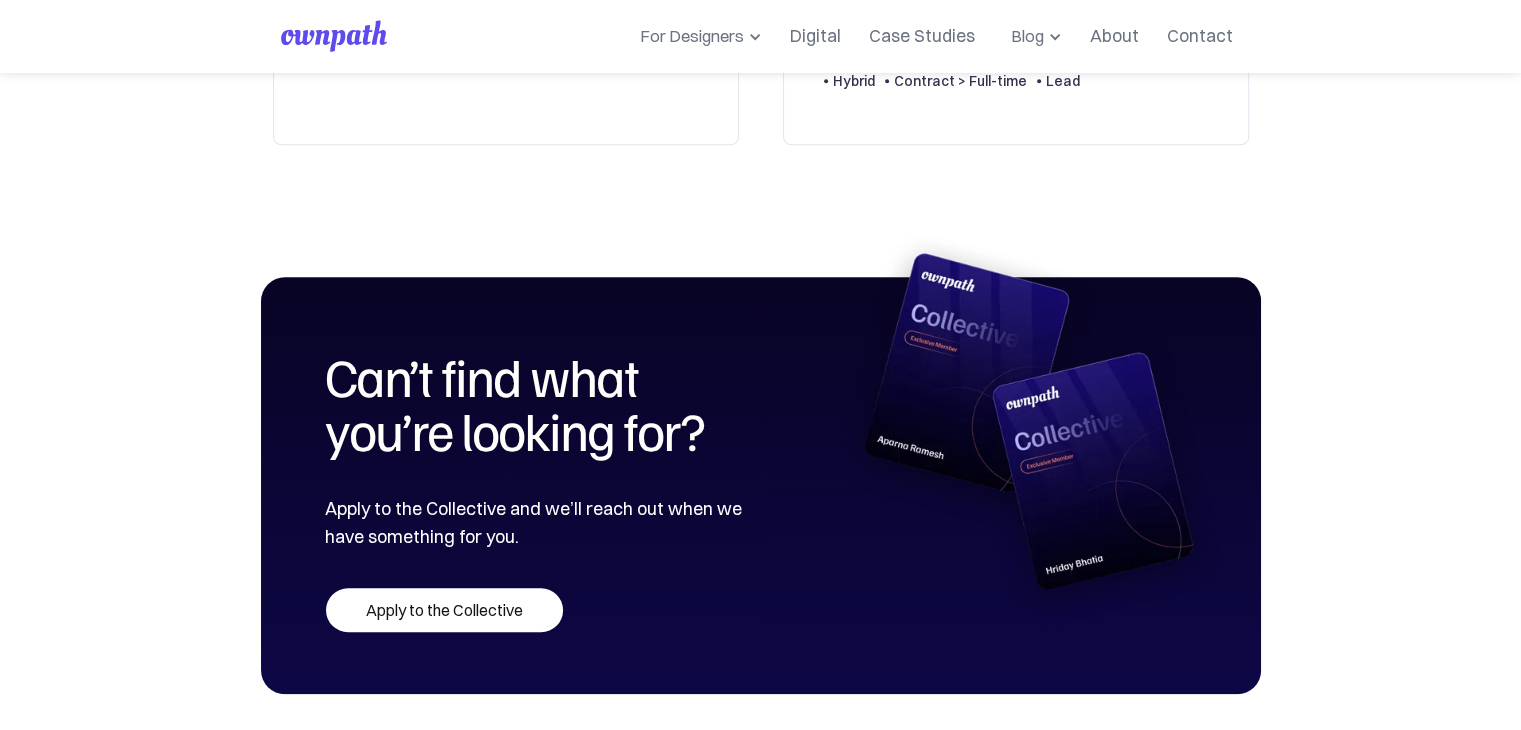 scroll, scrollTop: 1084, scrollLeft: 0, axis: vertical 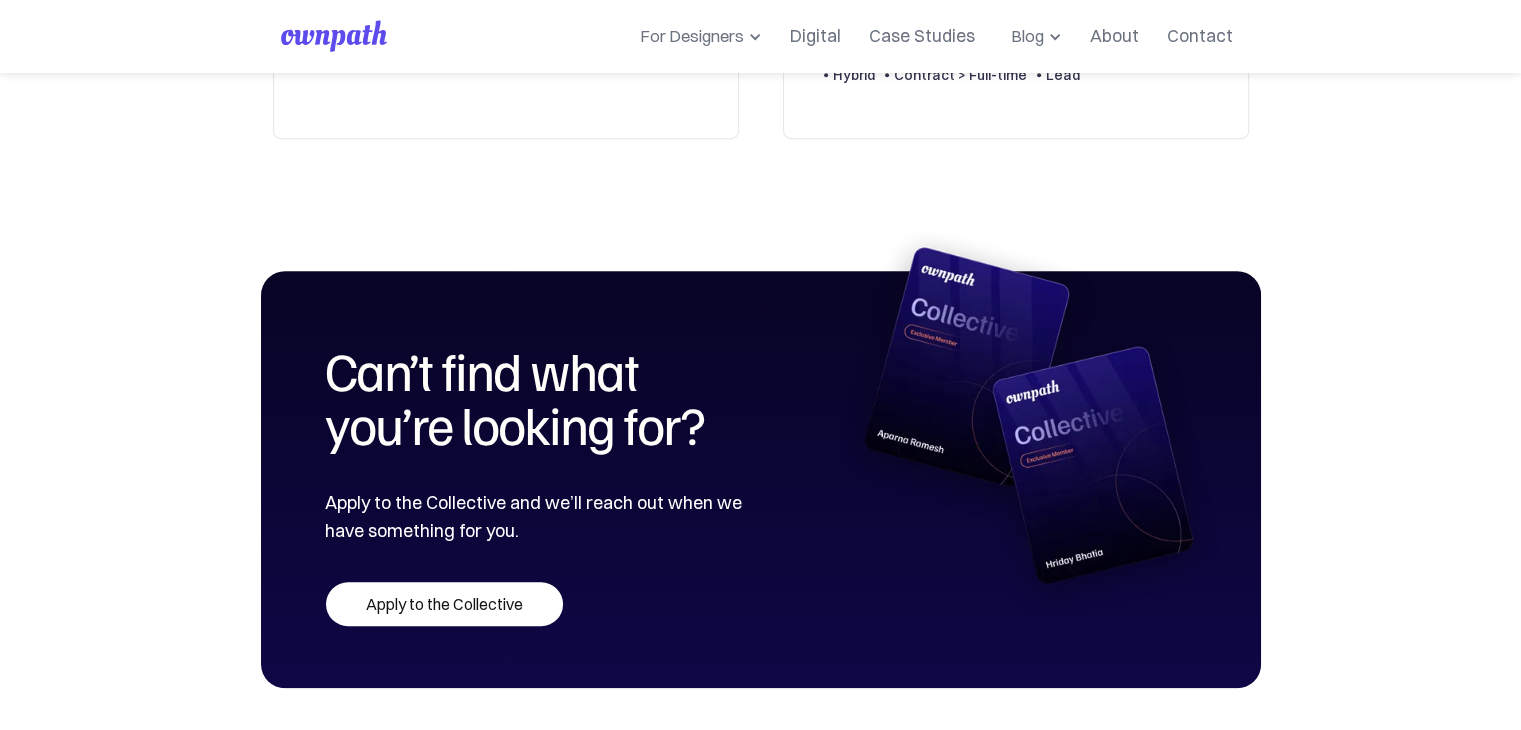 click on "Can’t find what you’re looking for?  Apply to the Collective and we’ll reach out when we have something for you. Apply to the Collective" at bounding box center (761, 479) 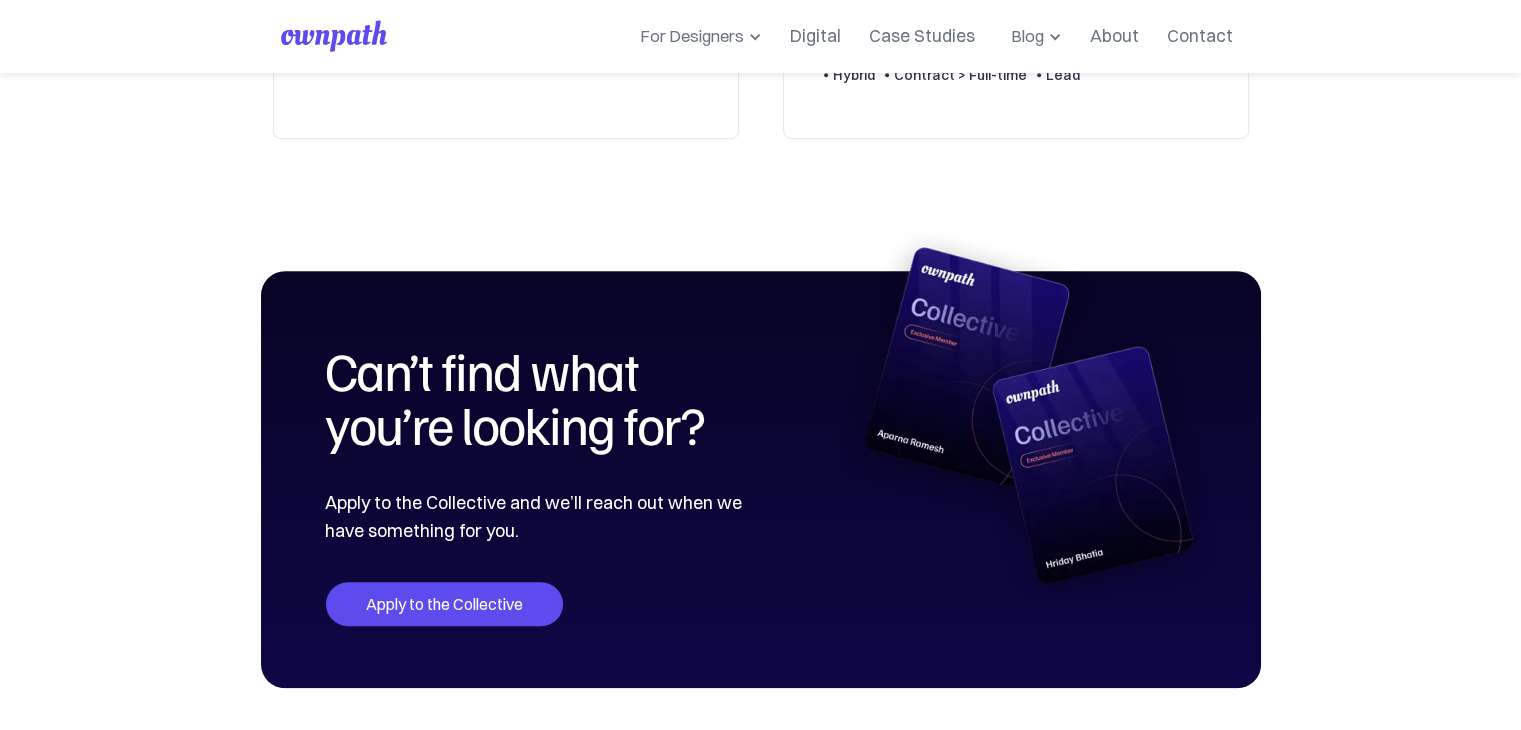click on "Apply to the Collective" at bounding box center (444, 604) 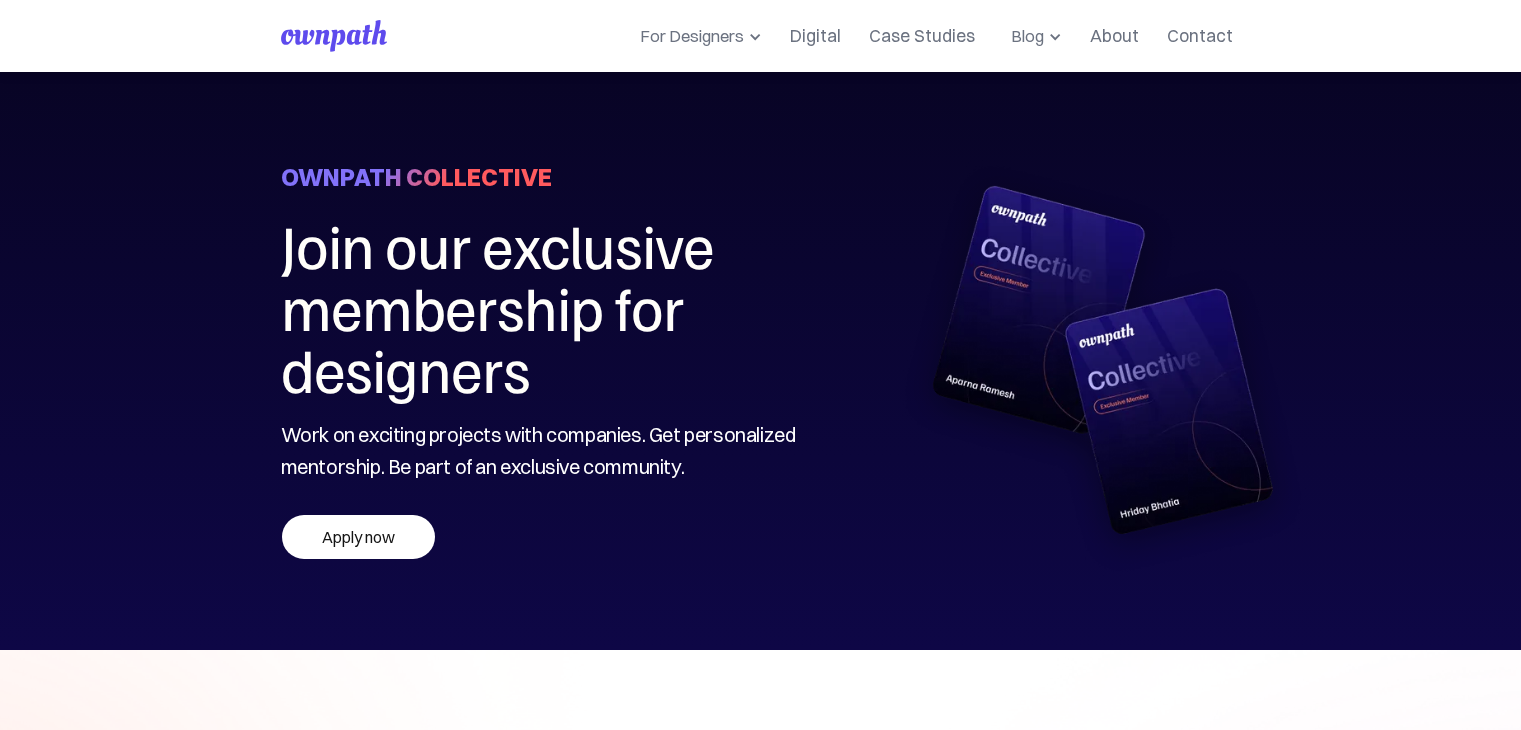 scroll, scrollTop: 0, scrollLeft: 0, axis: both 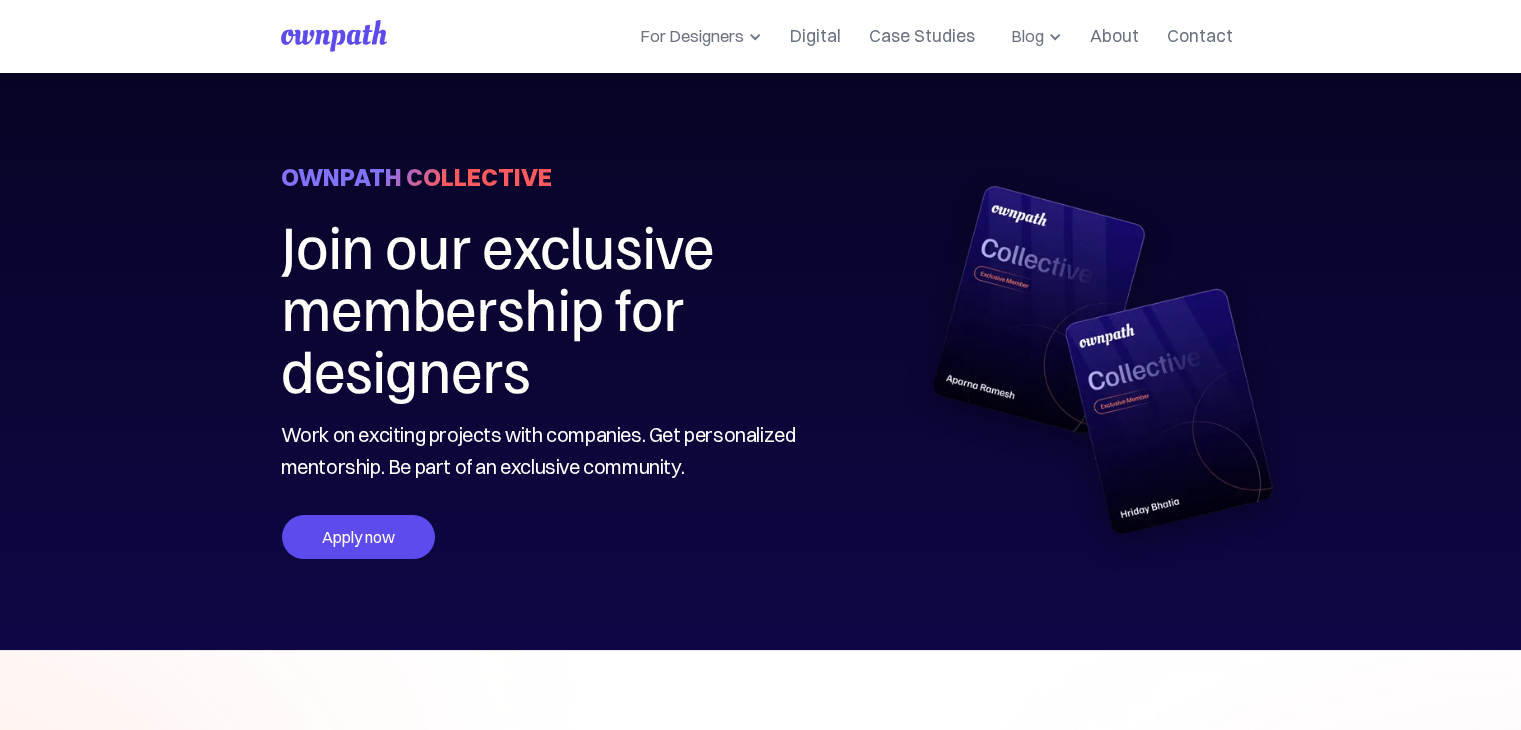 click on "Apply now" at bounding box center [358, 537] 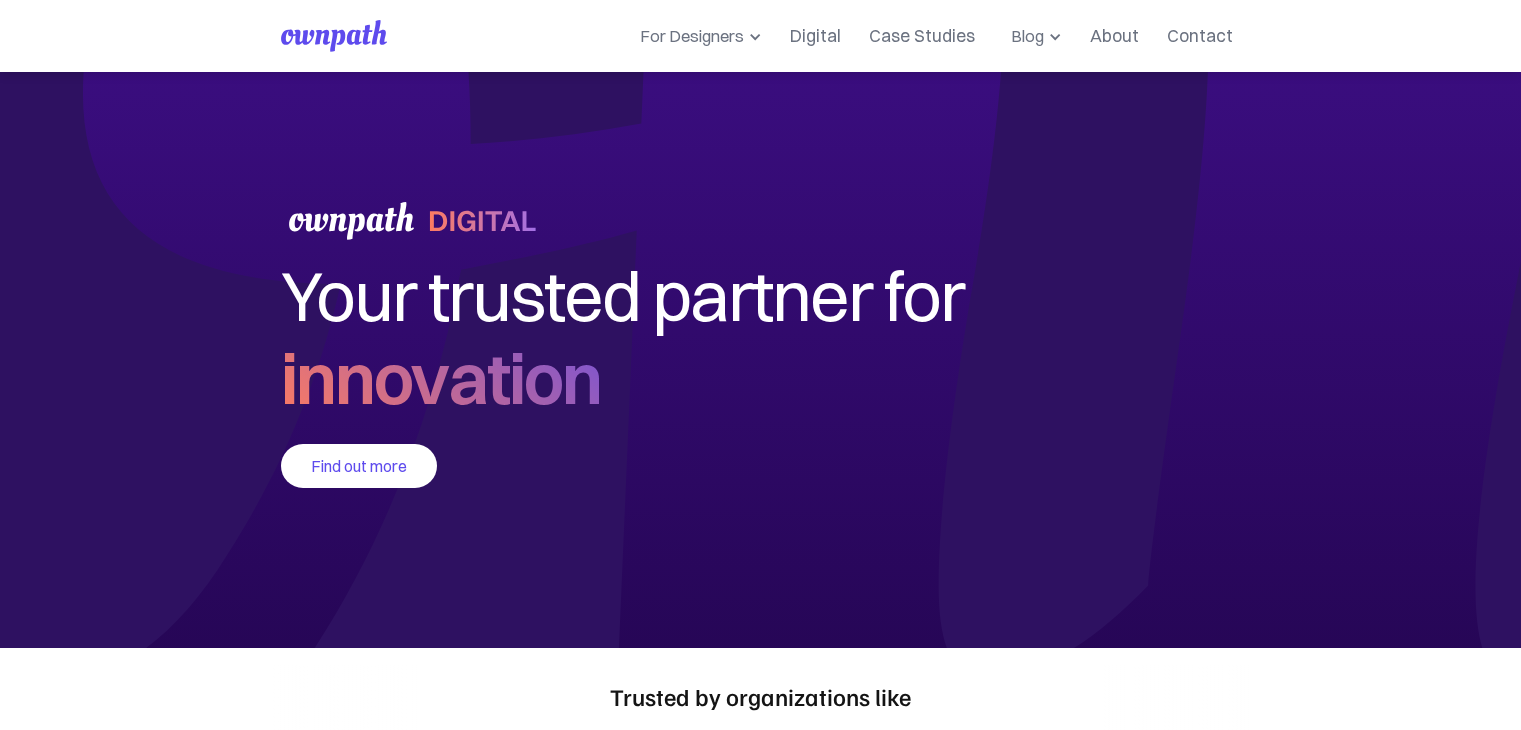 scroll, scrollTop: 0, scrollLeft: 0, axis: both 